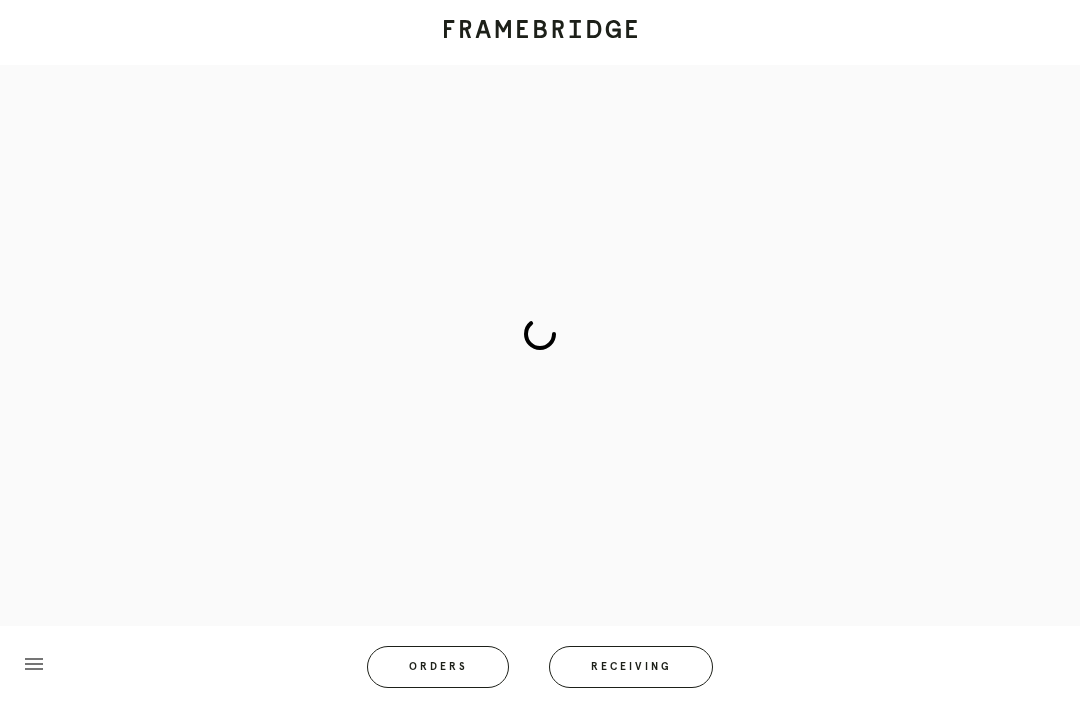 scroll, scrollTop: 83, scrollLeft: 0, axis: vertical 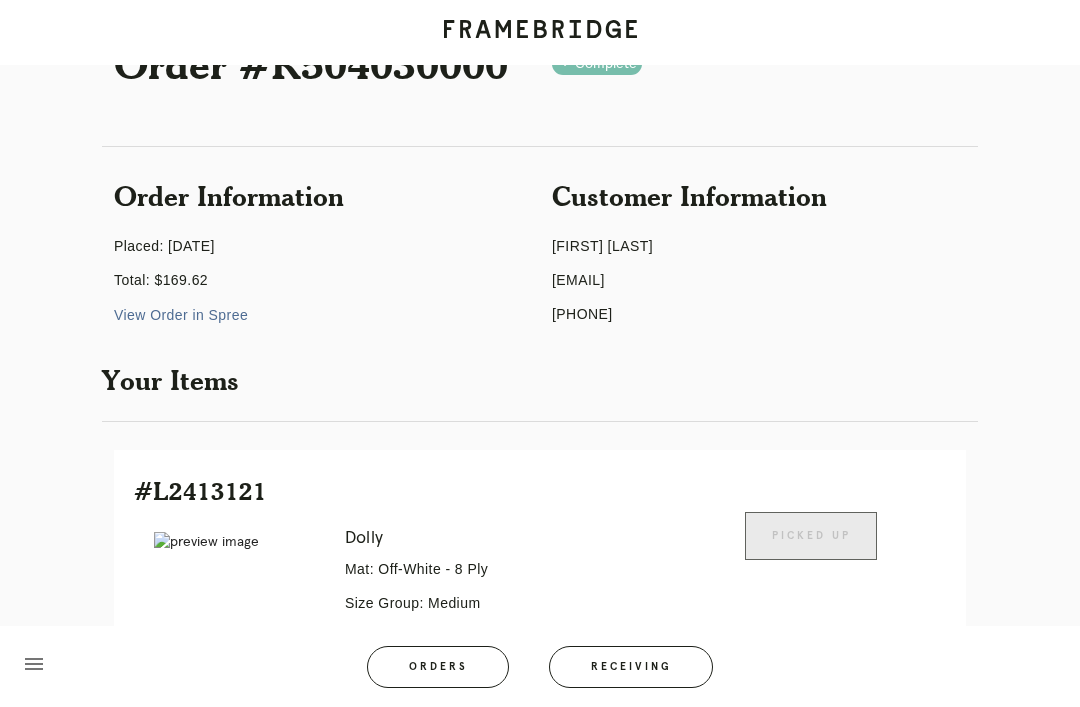 click on "Receiving" at bounding box center (631, 667) 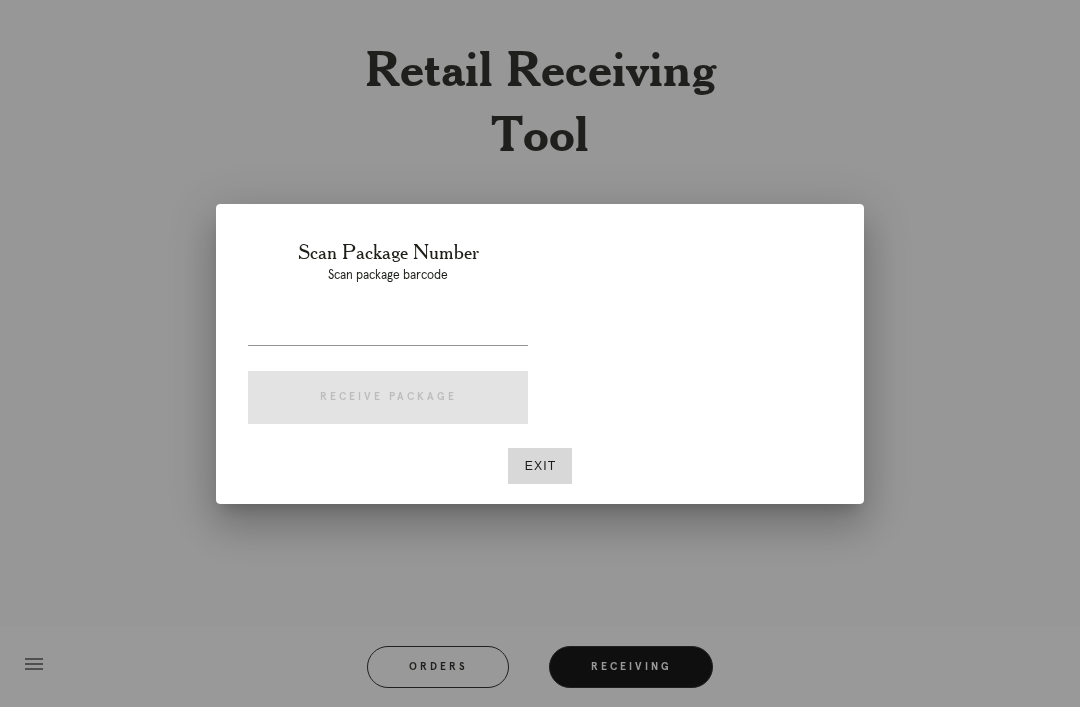 scroll, scrollTop: 64, scrollLeft: 0, axis: vertical 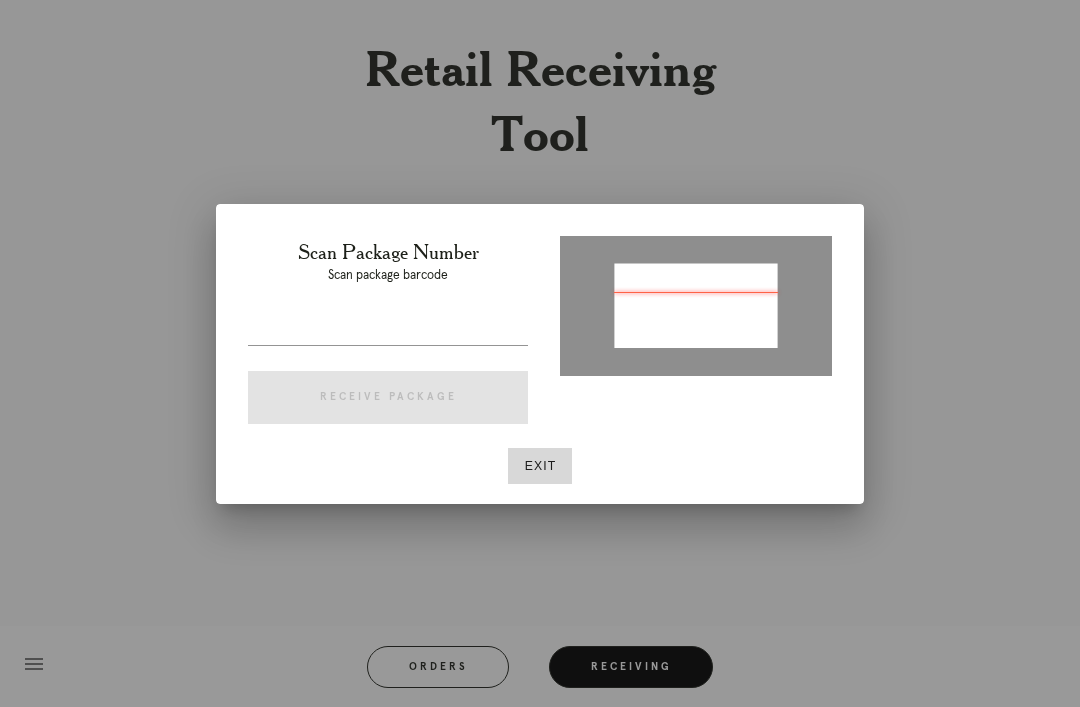 type on "P201411951406517" 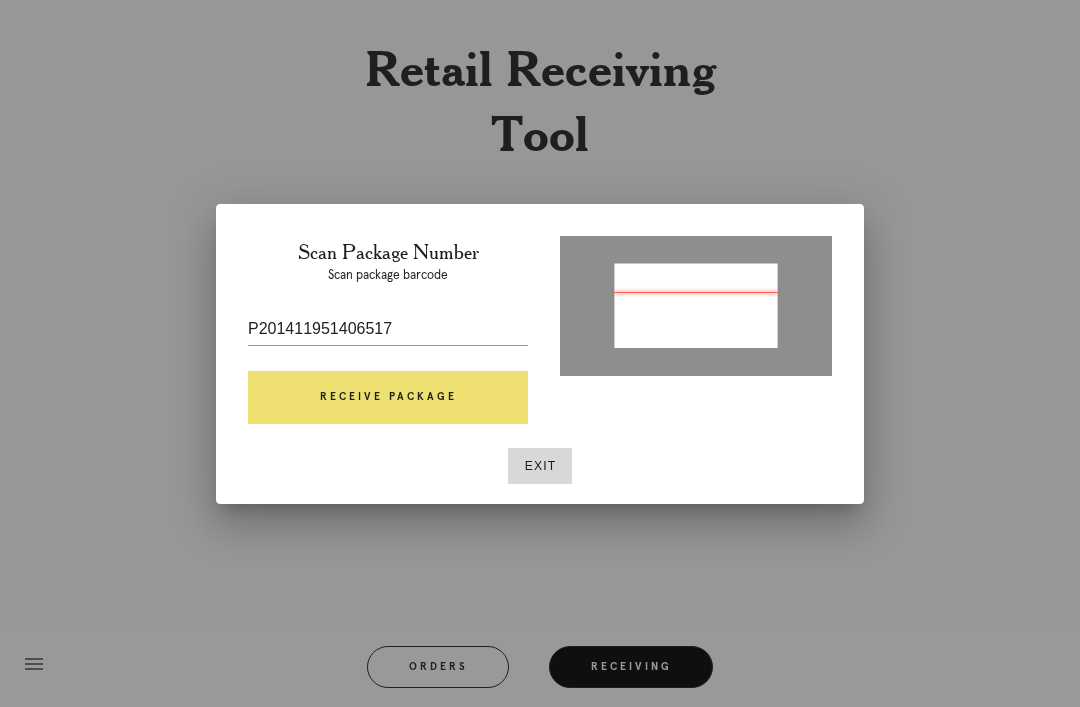 click on "Receive Package" at bounding box center (388, 398) 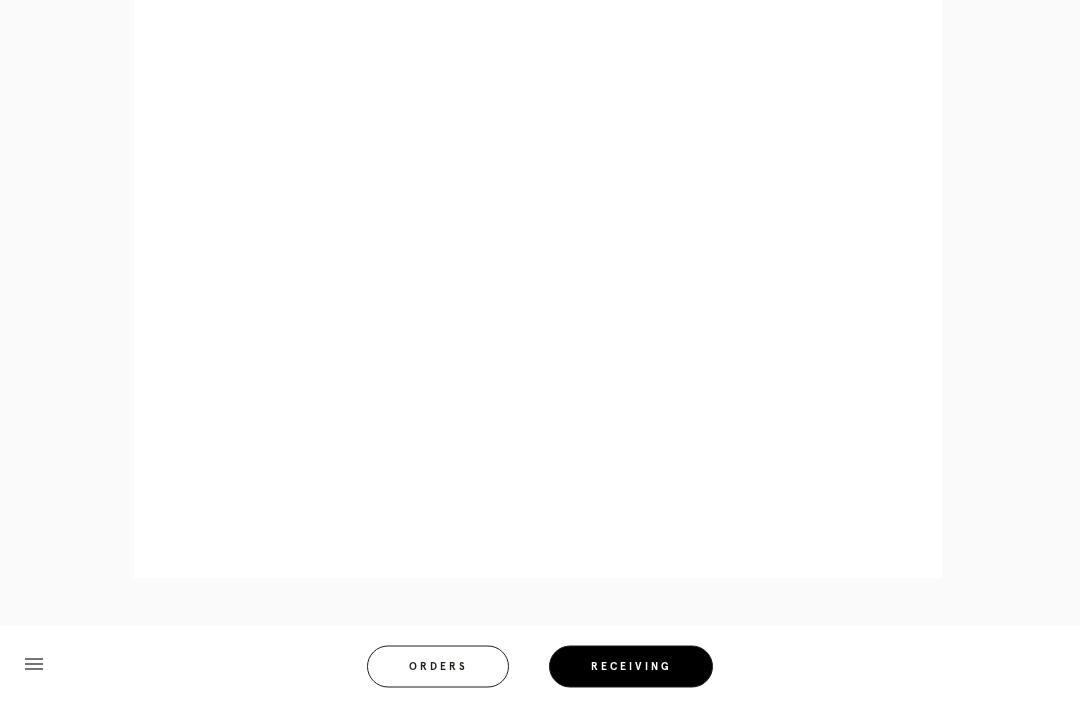 scroll, scrollTop: 858, scrollLeft: 0, axis: vertical 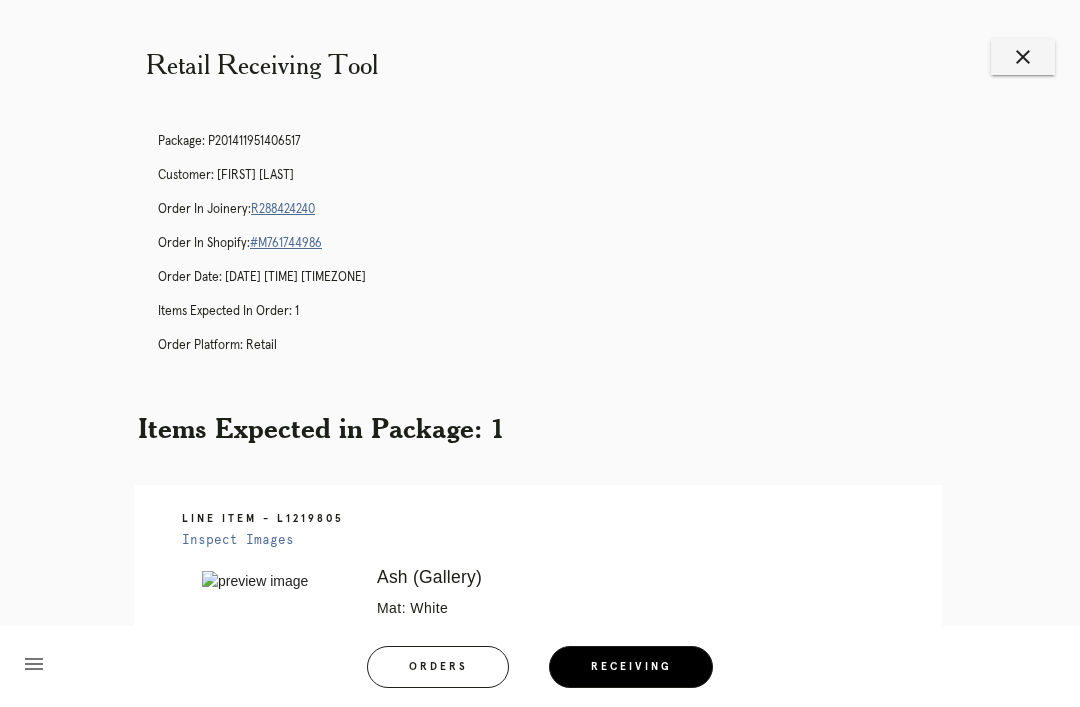 click on "close" at bounding box center (1023, 57) 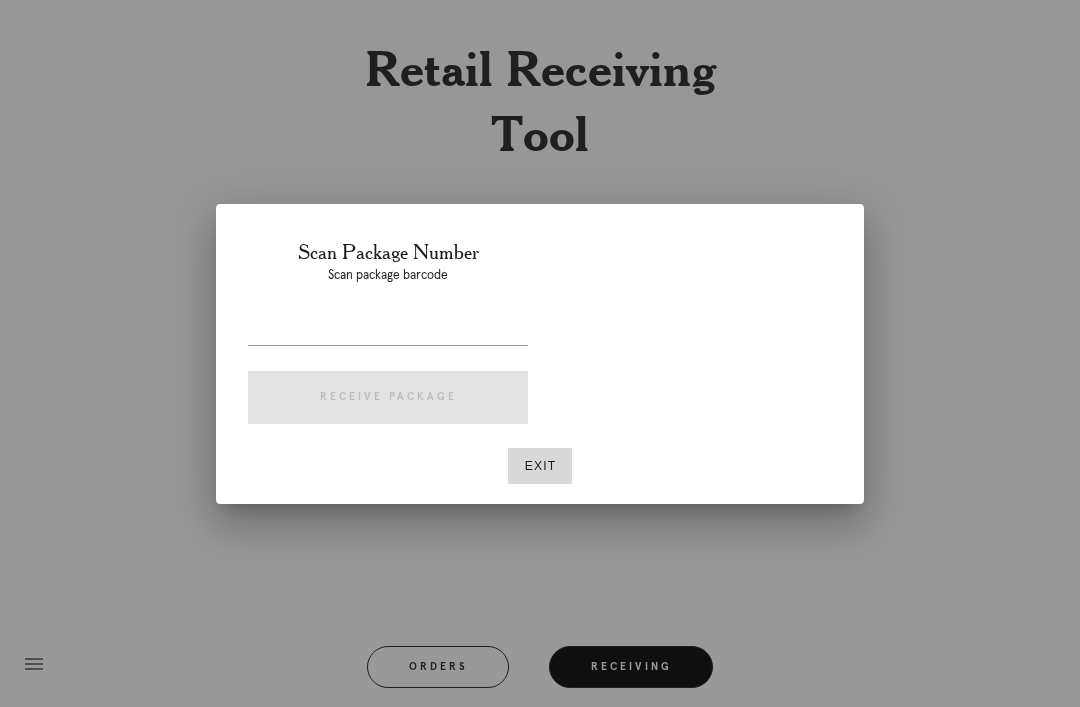 scroll, scrollTop: 0, scrollLeft: 0, axis: both 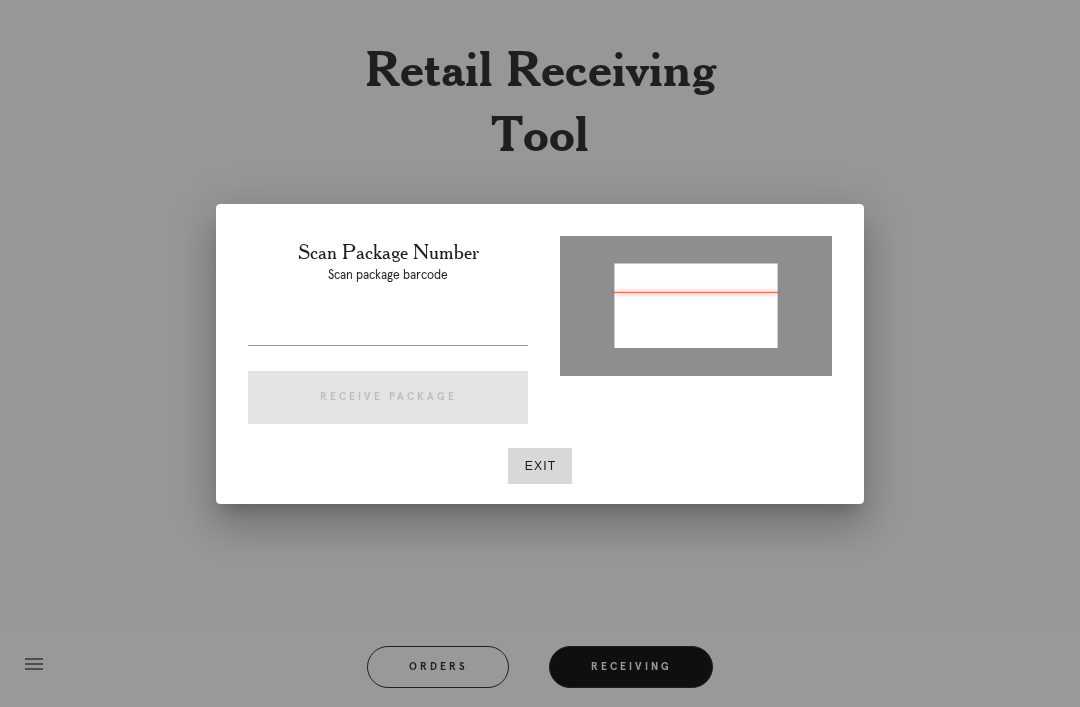 type on "[ORDER_ID]" 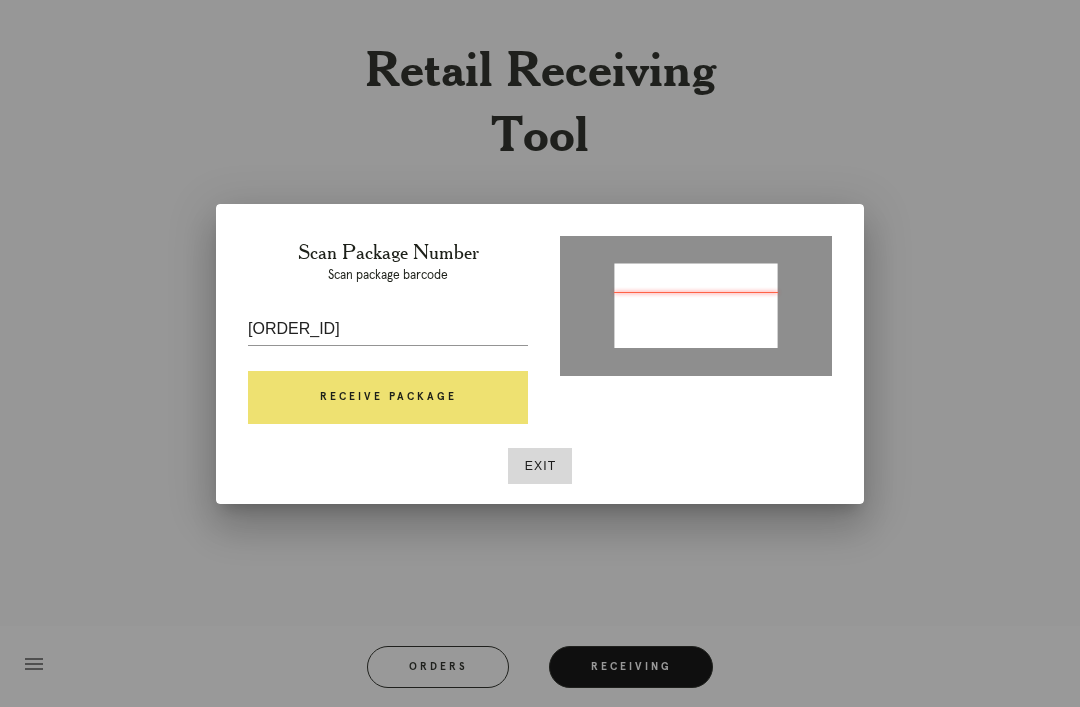 click on "Receive Package" at bounding box center (388, 398) 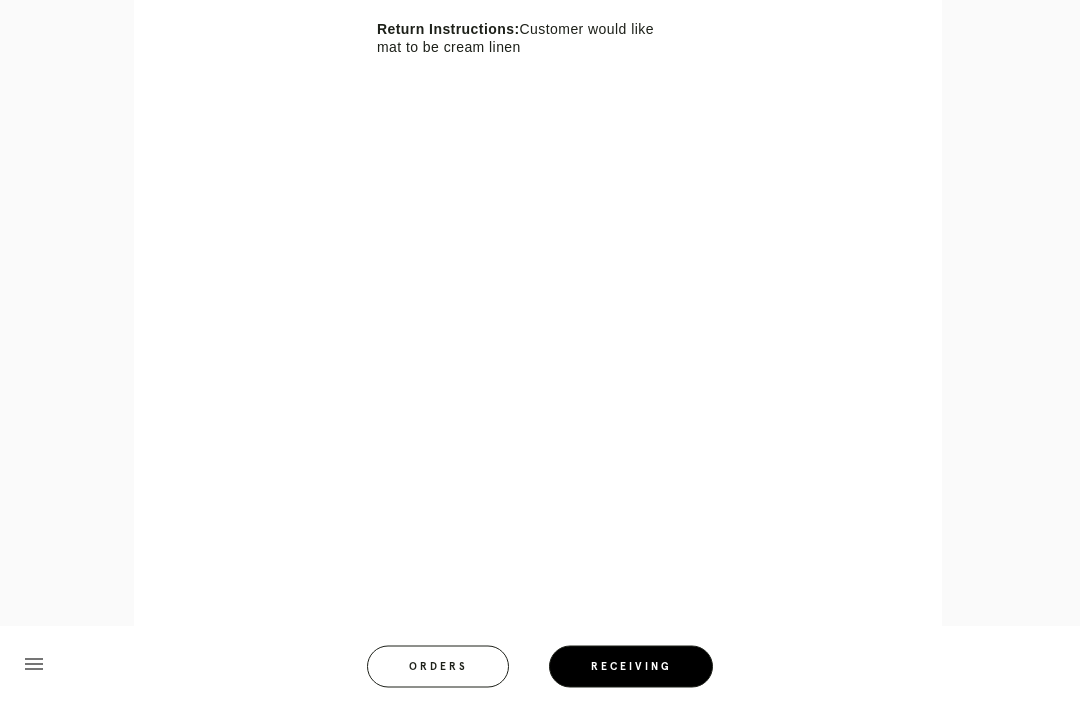 scroll, scrollTop: 871, scrollLeft: 0, axis: vertical 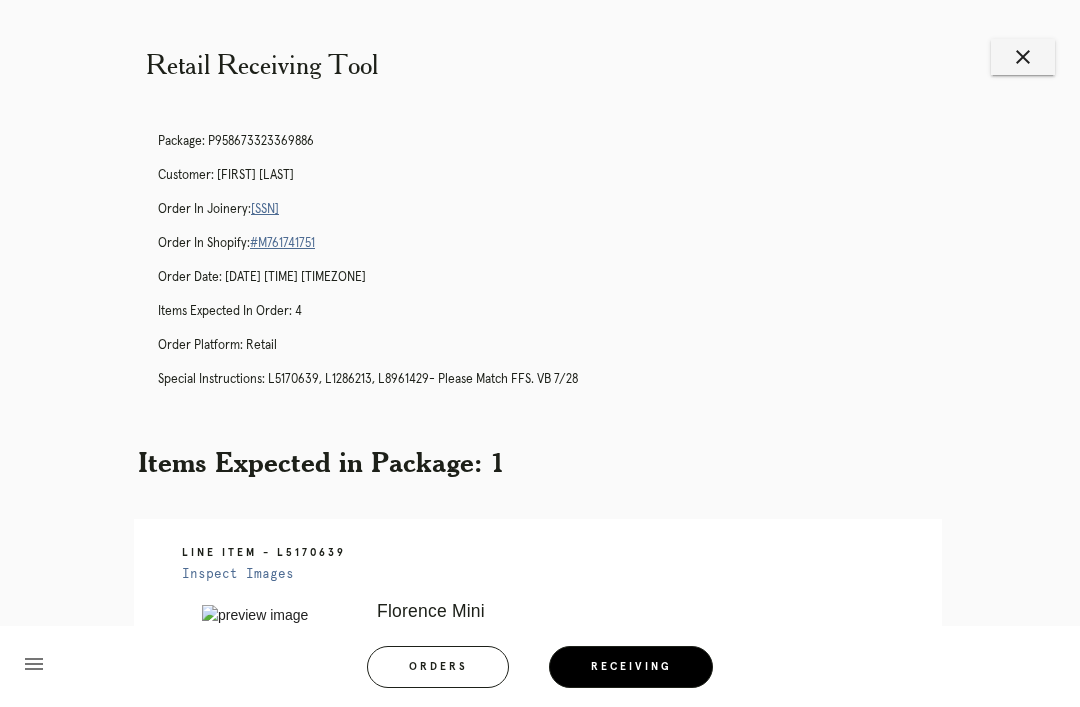 click on "close" at bounding box center [1023, 57] 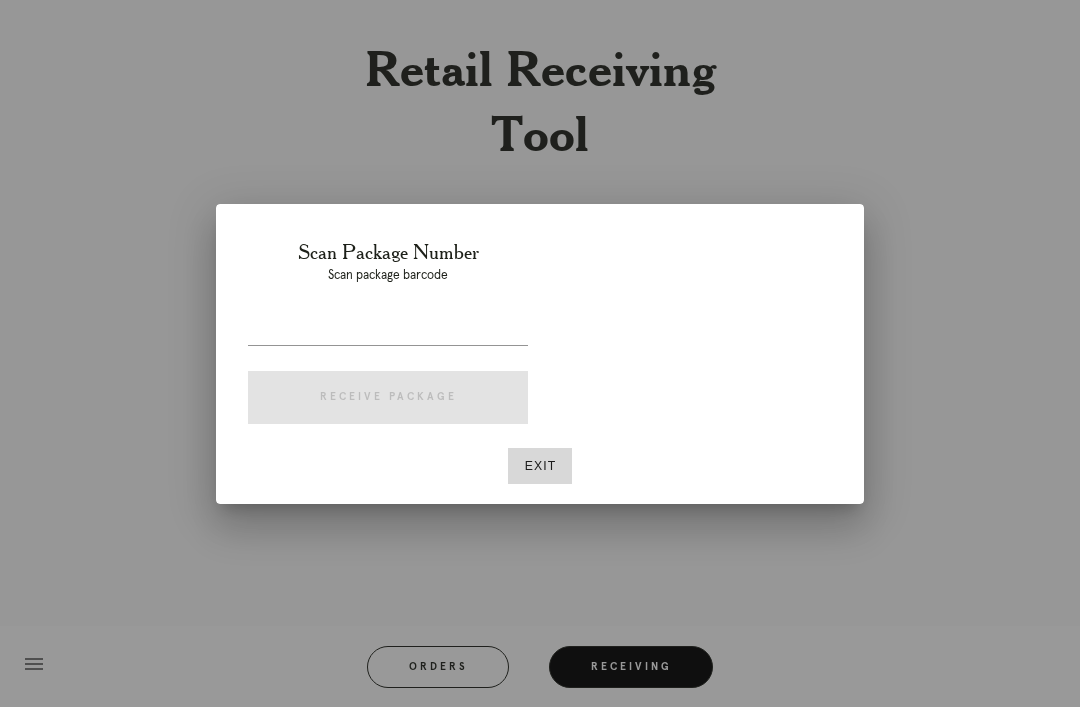 scroll, scrollTop: 0, scrollLeft: 0, axis: both 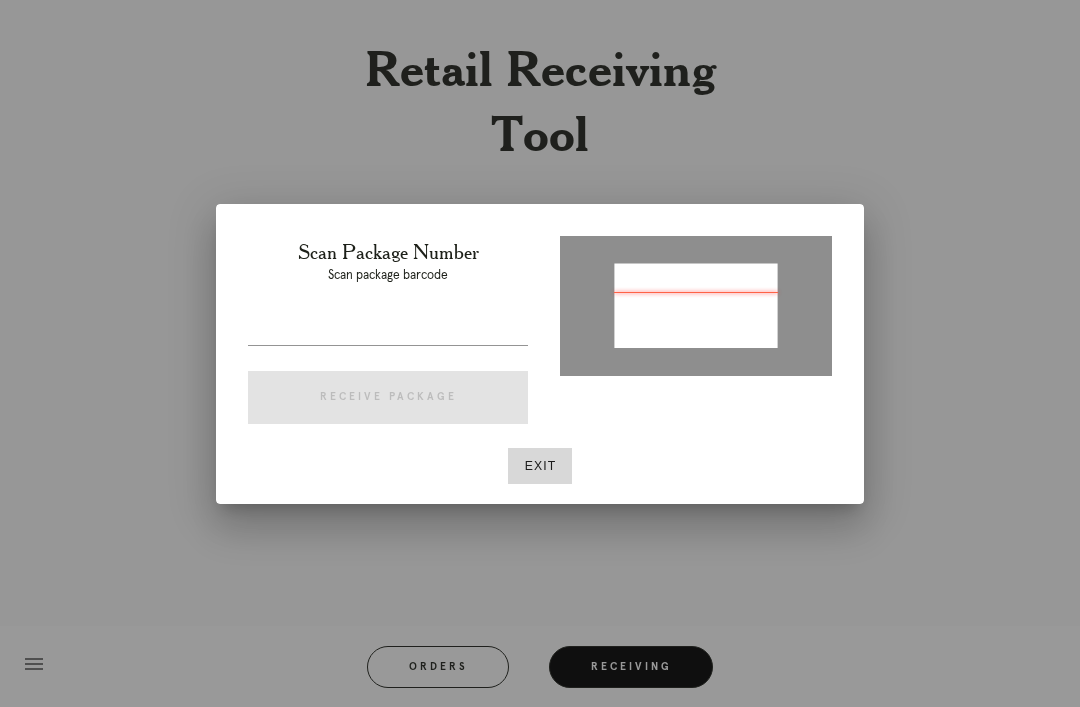 type on "P933023069756105" 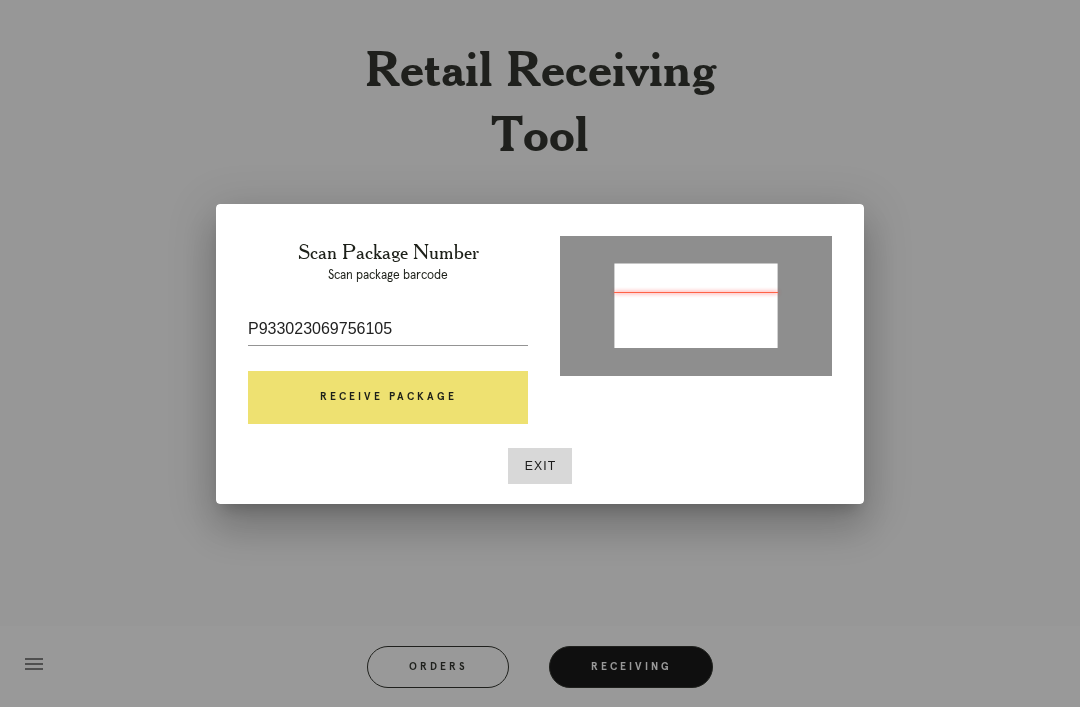click on "Receive Package" at bounding box center (388, 398) 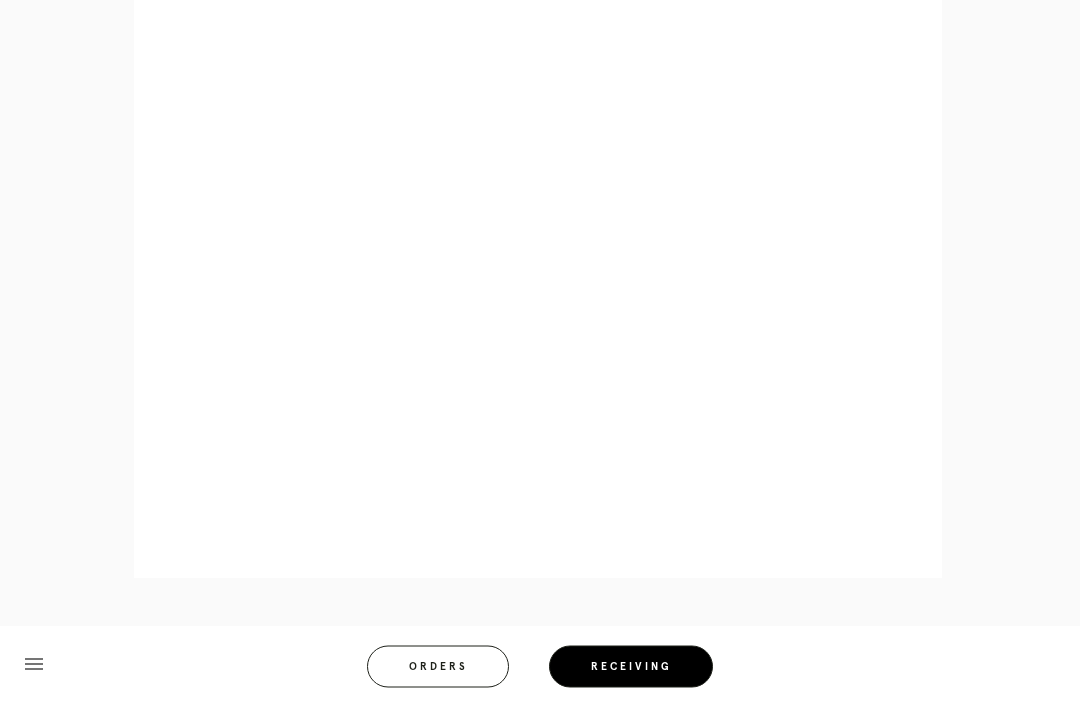 scroll, scrollTop: 858, scrollLeft: 0, axis: vertical 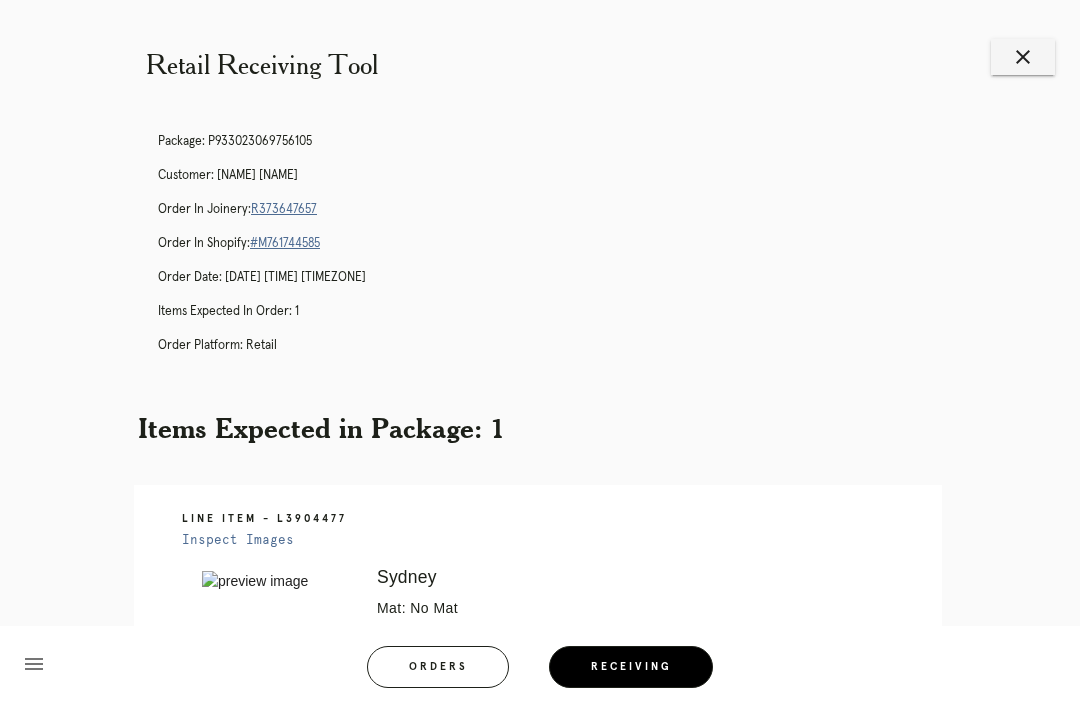 click on "close" at bounding box center [1023, 57] 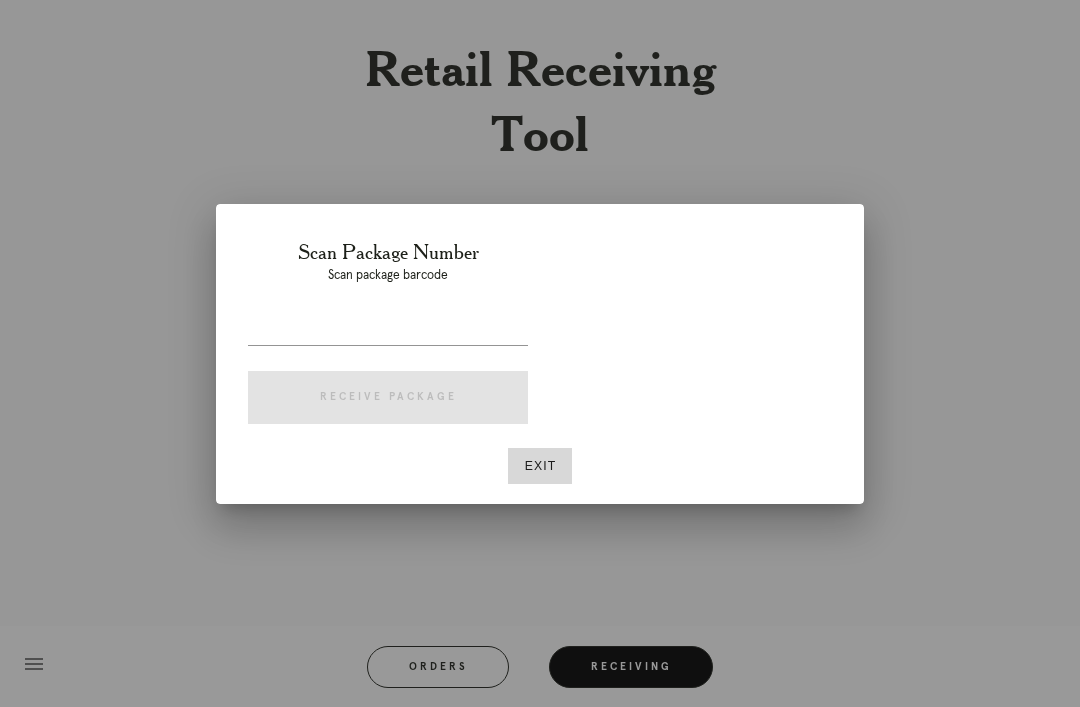 scroll, scrollTop: 0, scrollLeft: 0, axis: both 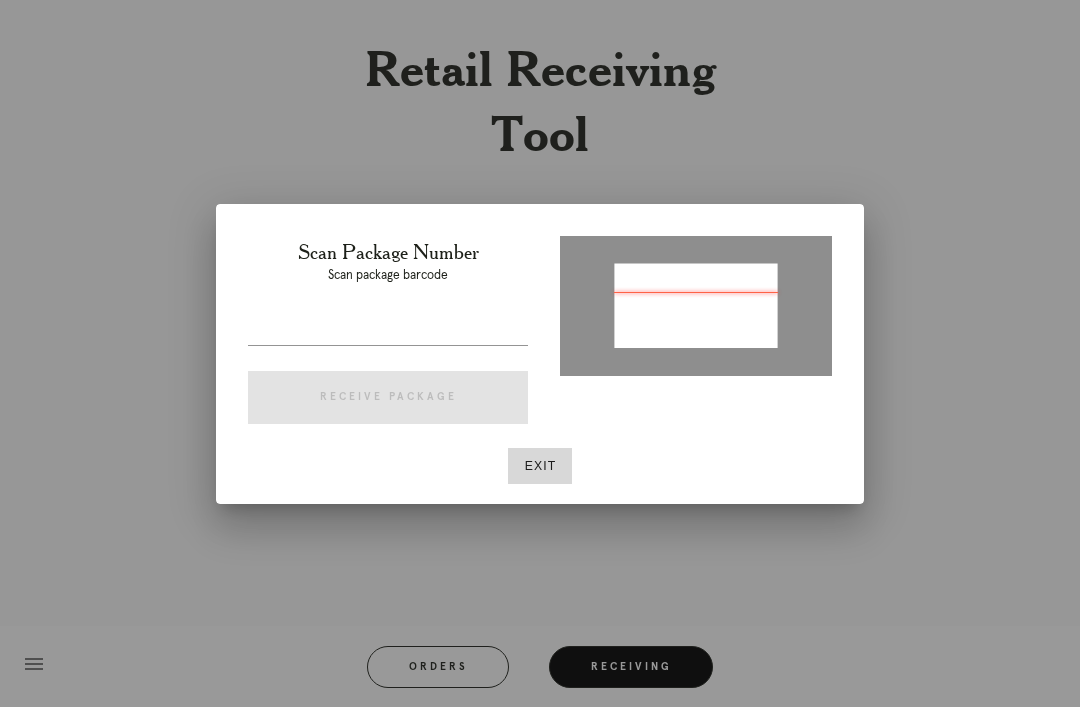 type on "[ORDER_ID]" 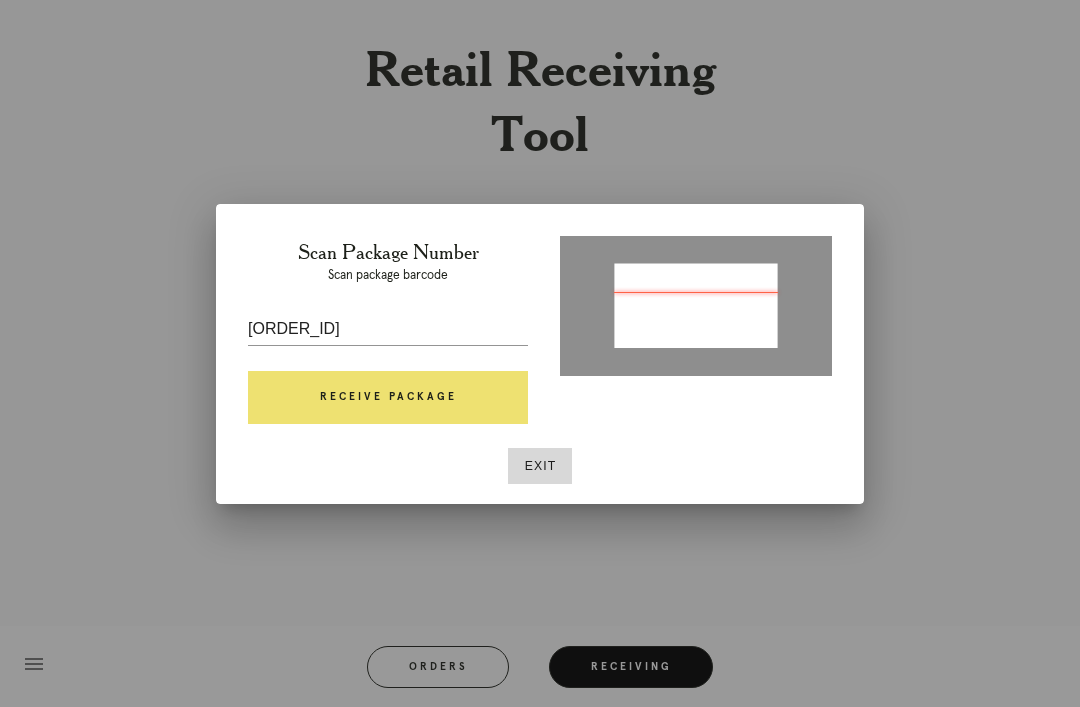 click on "Receive Package" at bounding box center [388, 398] 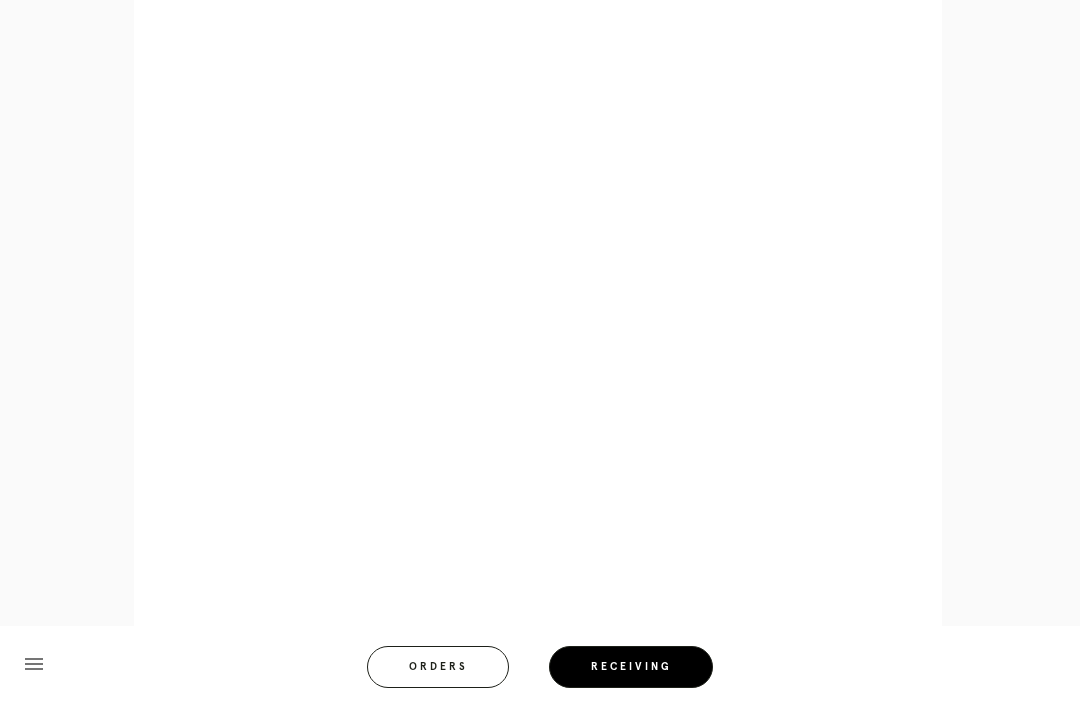 scroll, scrollTop: 843, scrollLeft: 0, axis: vertical 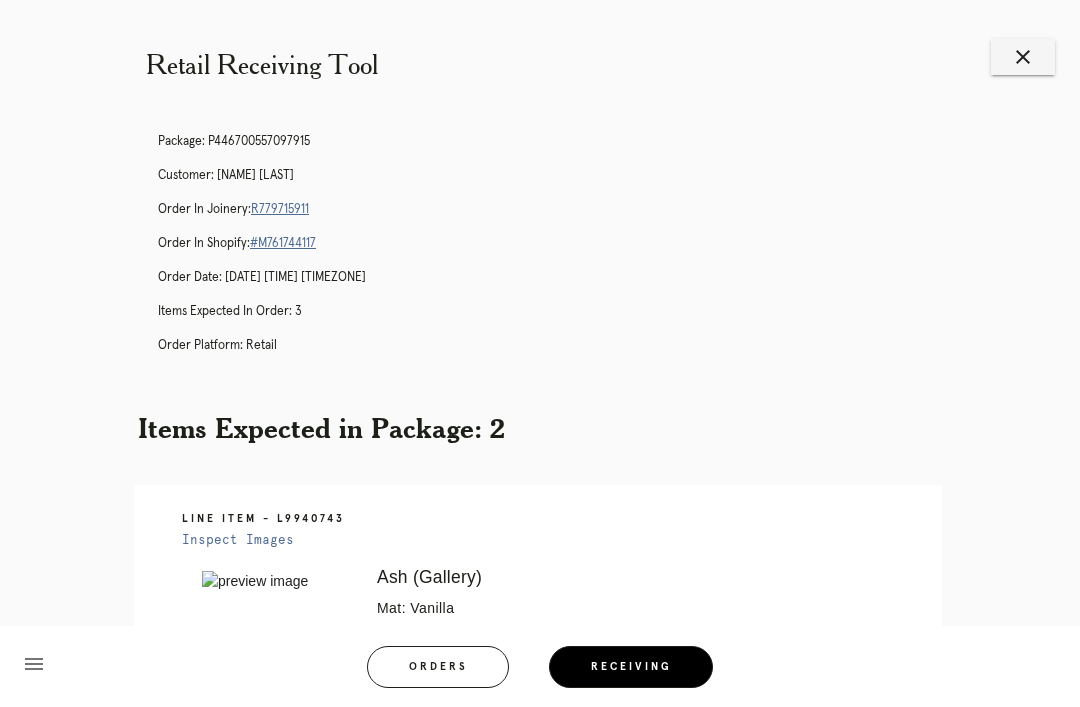 click on "close" at bounding box center (1023, 57) 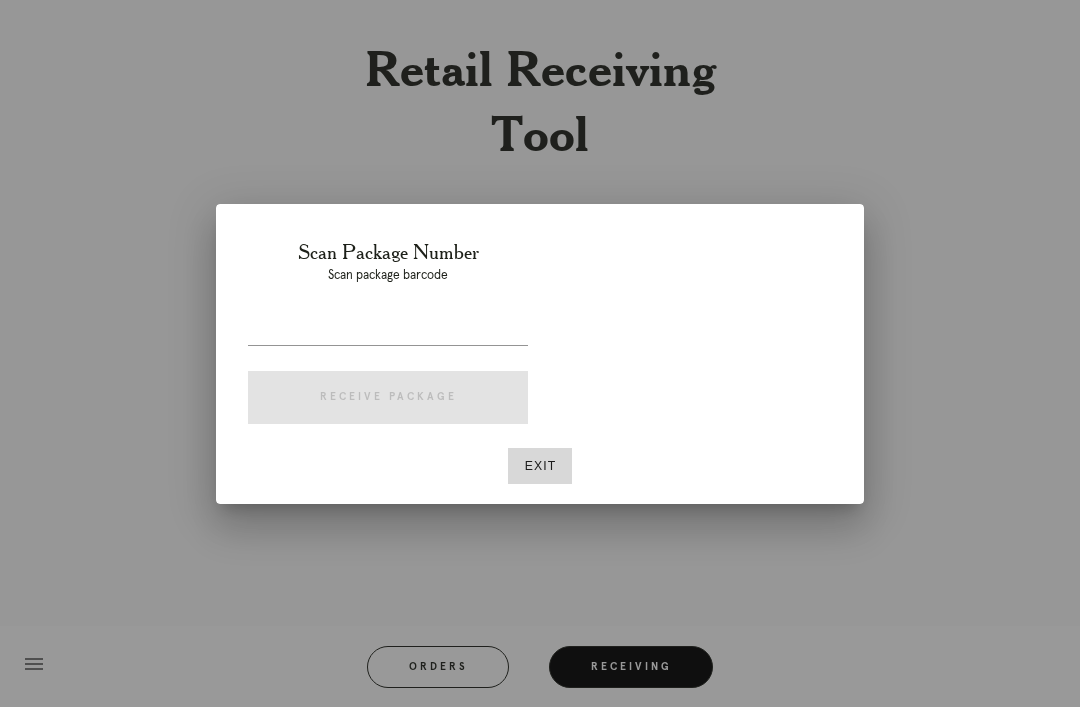 scroll, scrollTop: 0, scrollLeft: 0, axis: both 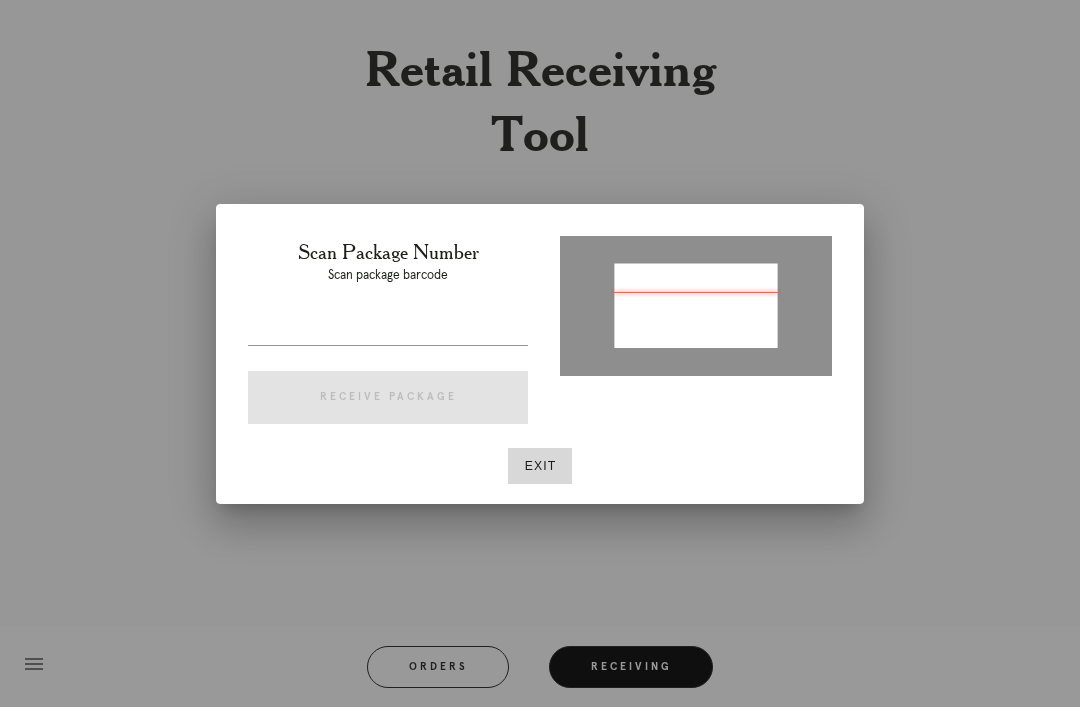 type on "P754136703664600" 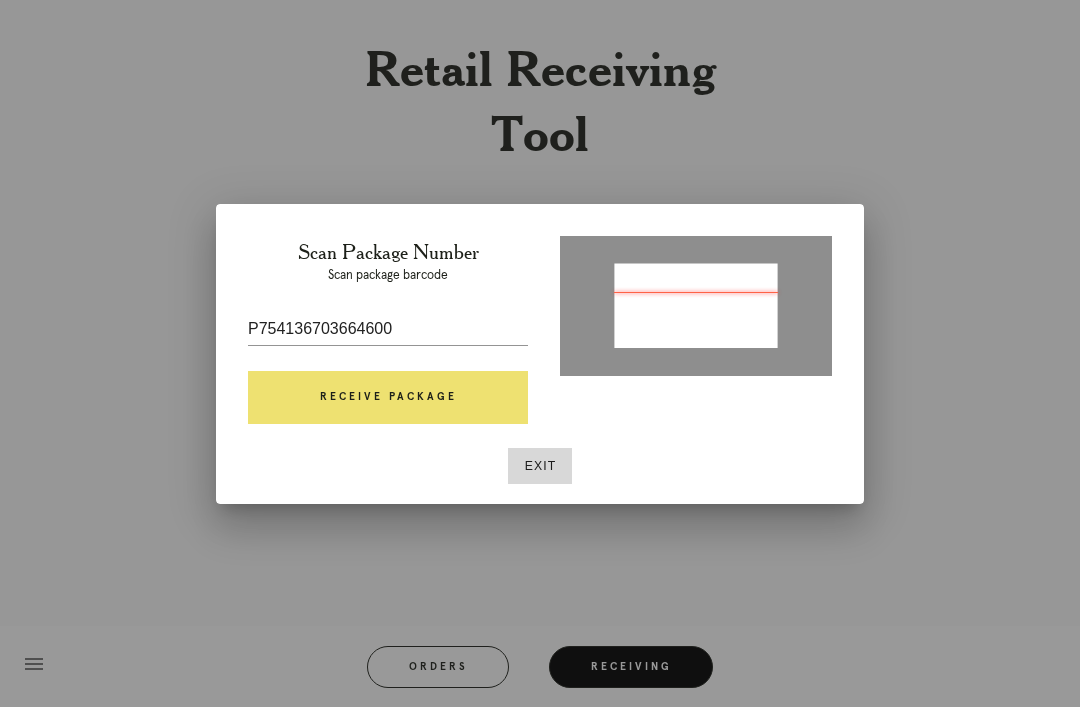 click on "Receive Package" at bounding box center [388, 398] 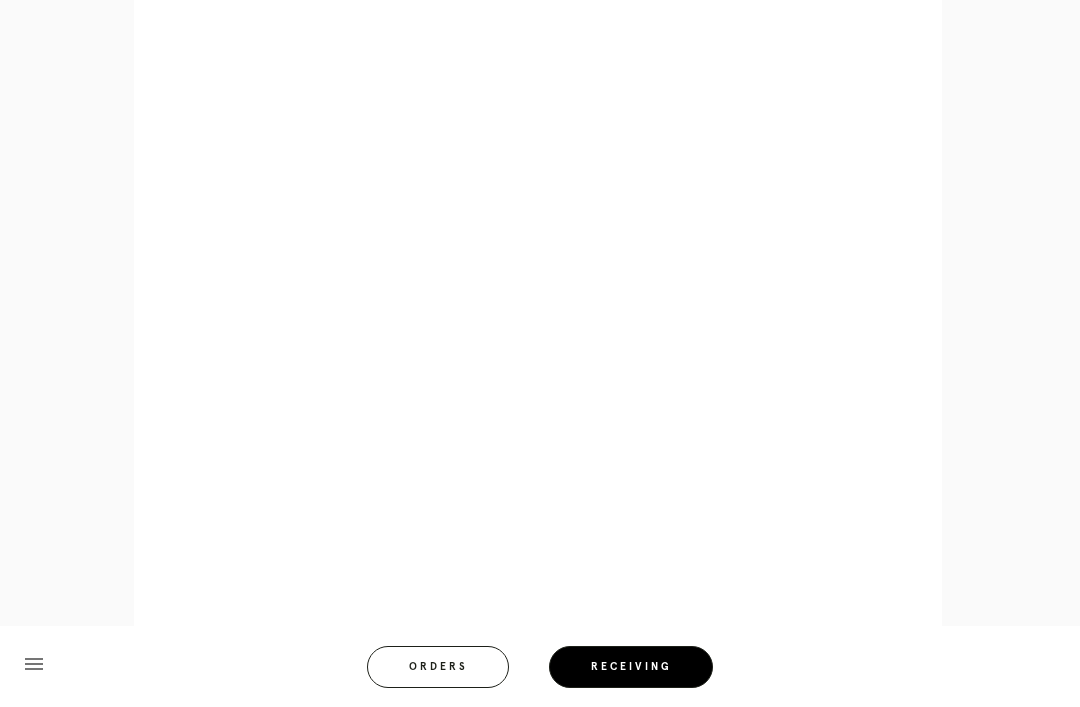 scroll, scrollTop: 980, scrollLeft: 0, axis: vertical 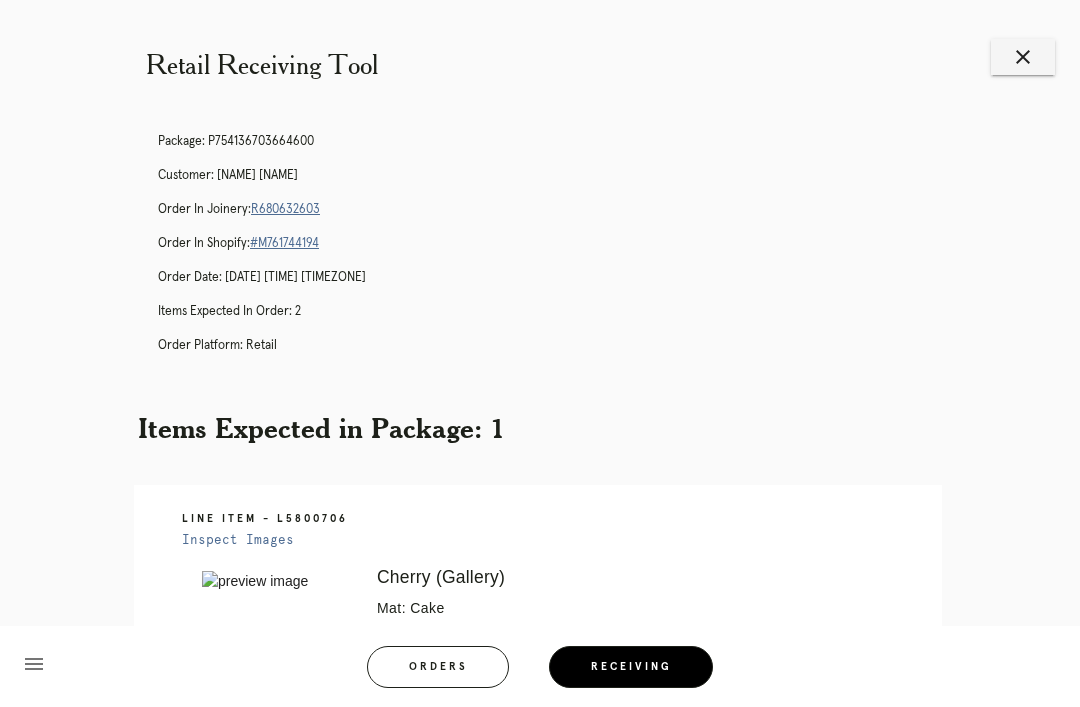 click on "close" at bounding box center (1023, 57) 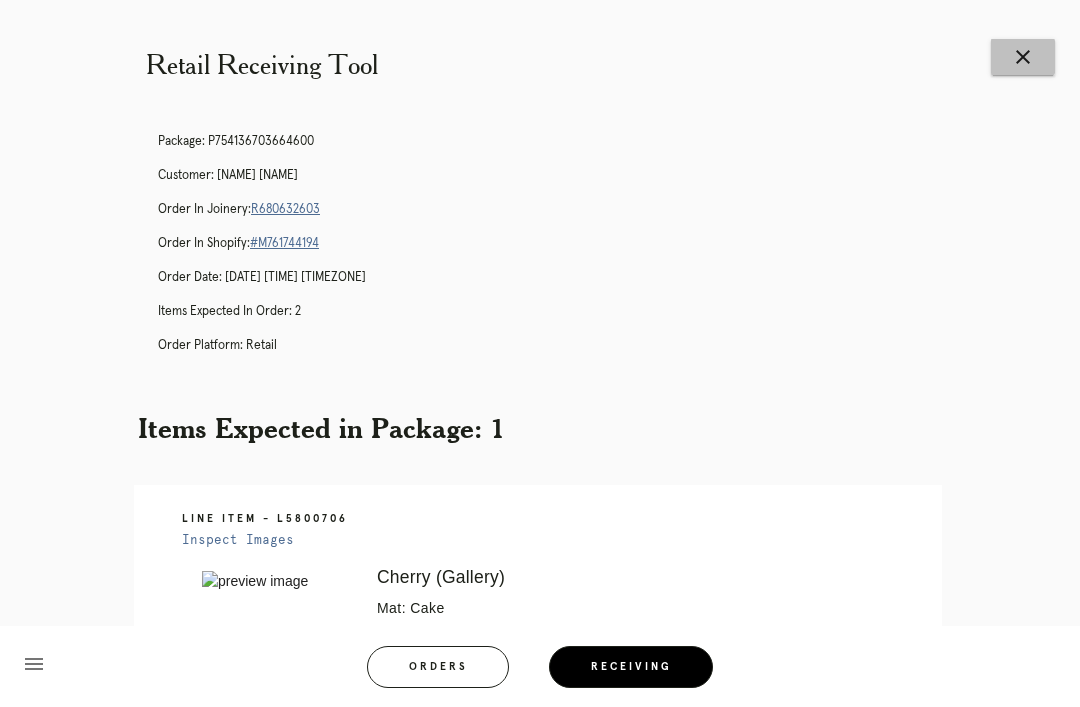 click on "close" at bounding box center (1023, 57) 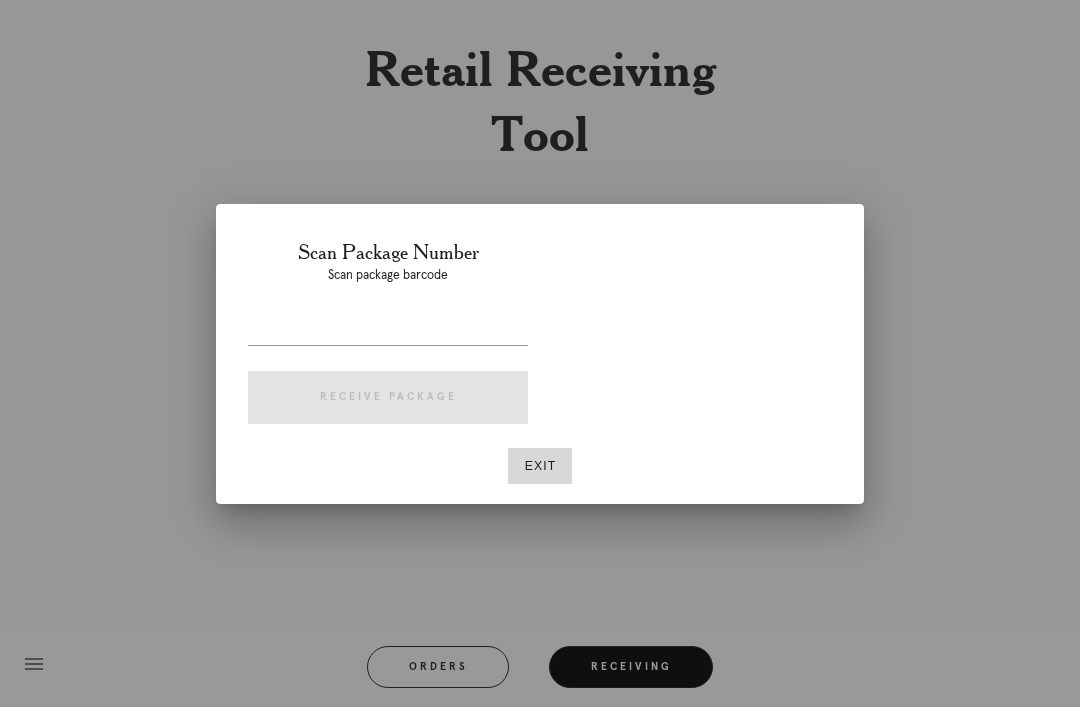 scroll, scrollTop: 0, scrollLeft: 0, axis: both 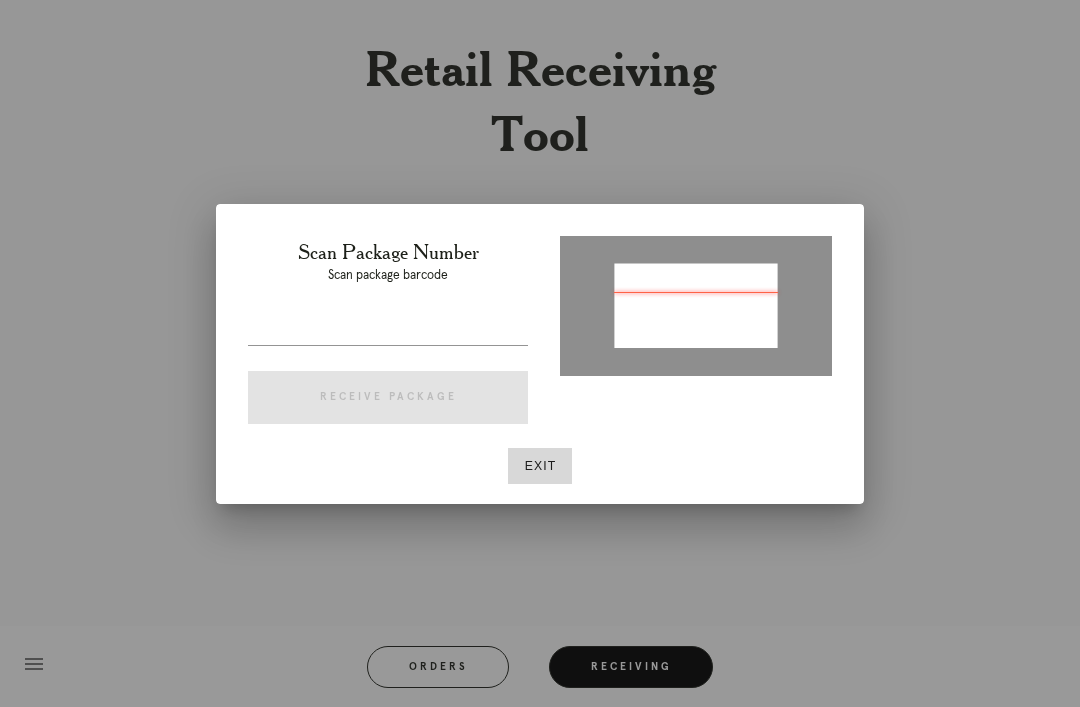 type on "[PRODUCT_ID]" 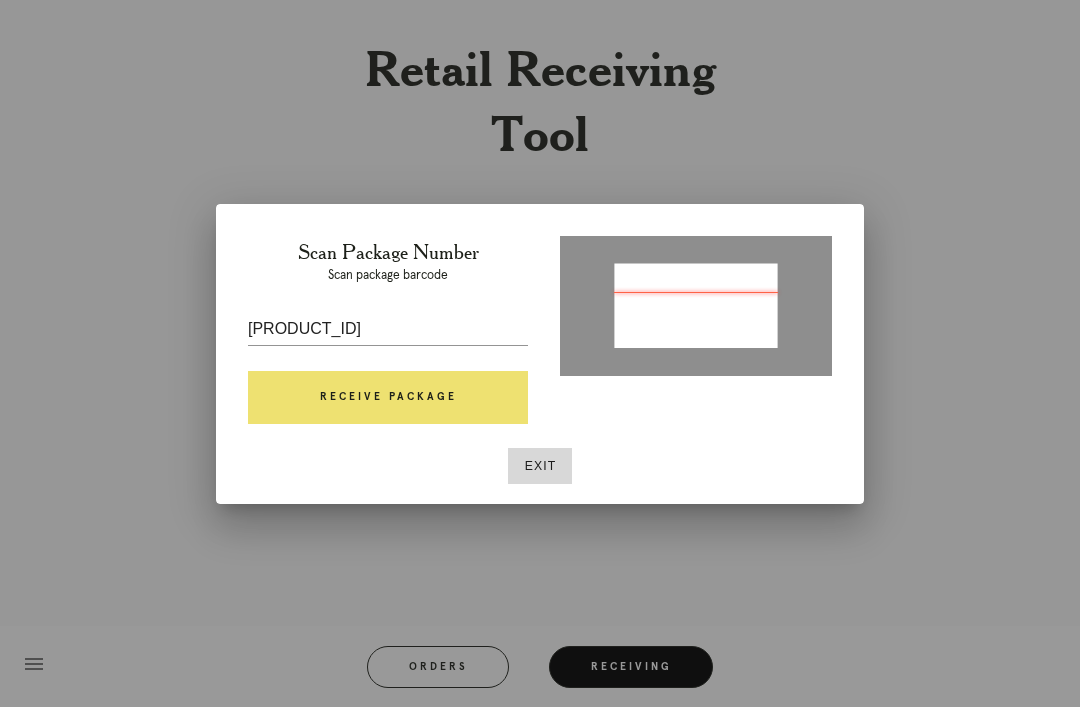 click on "Receive Package" at bounding box center [388, 398] 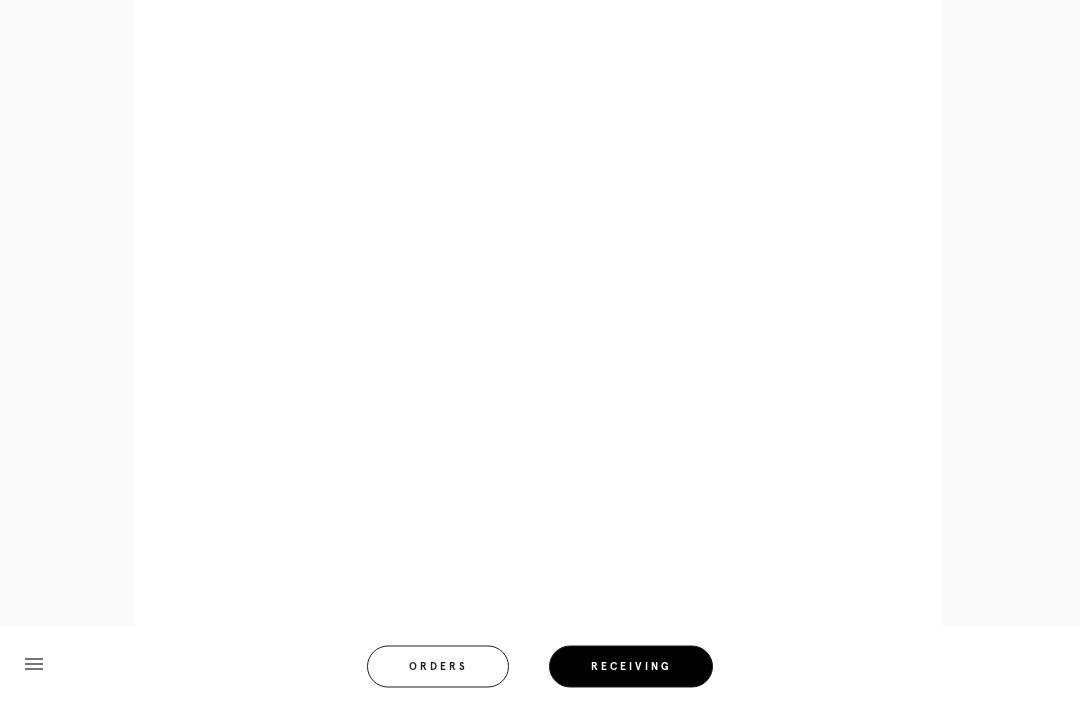 scroll, scrollTop: 1325, scrollLeft: 0, axis: vertical 